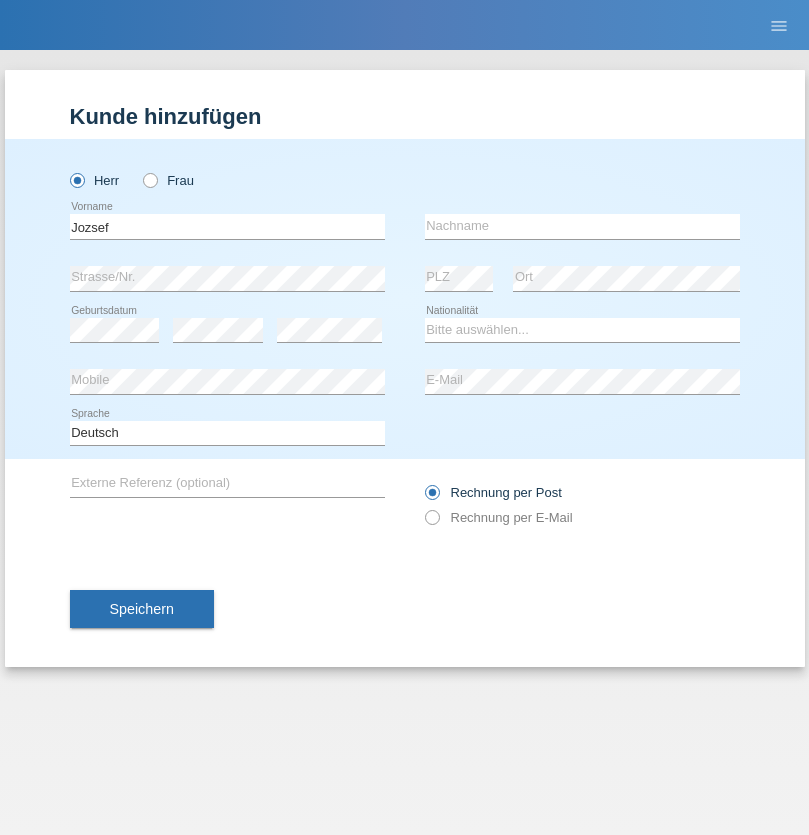 scroll, scrollTop: 0, scrollLeft: 0, axis: both 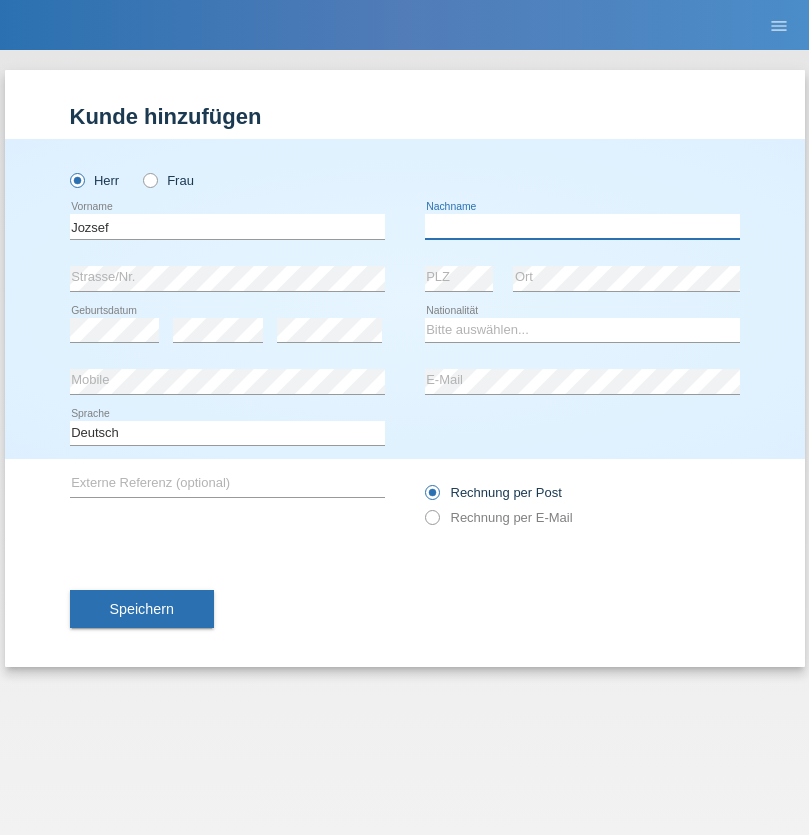 click at bounding box center [582, 226] 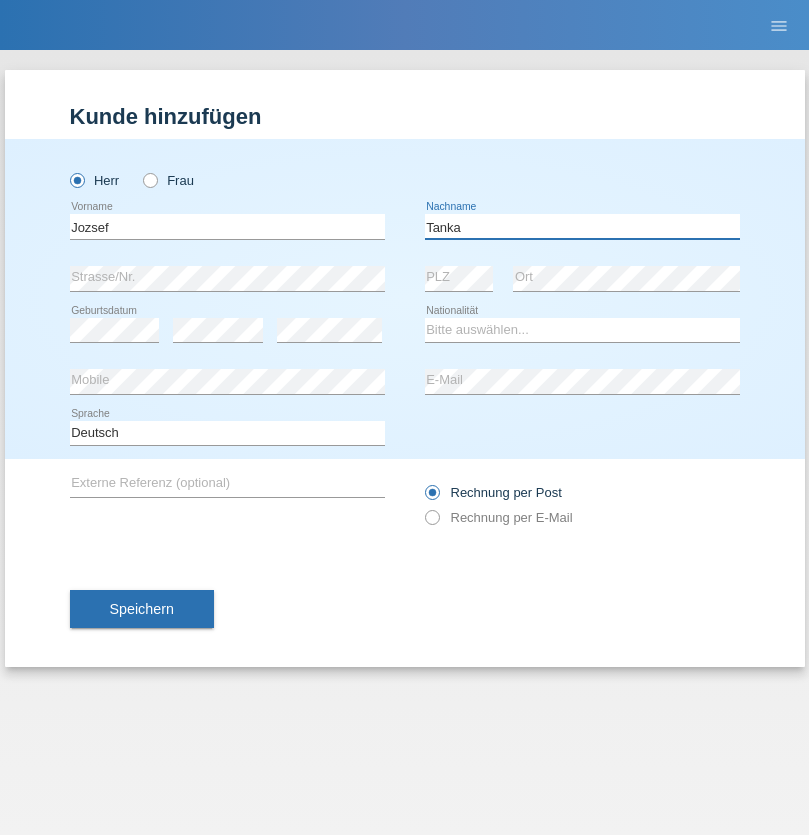 type on "Tanka" 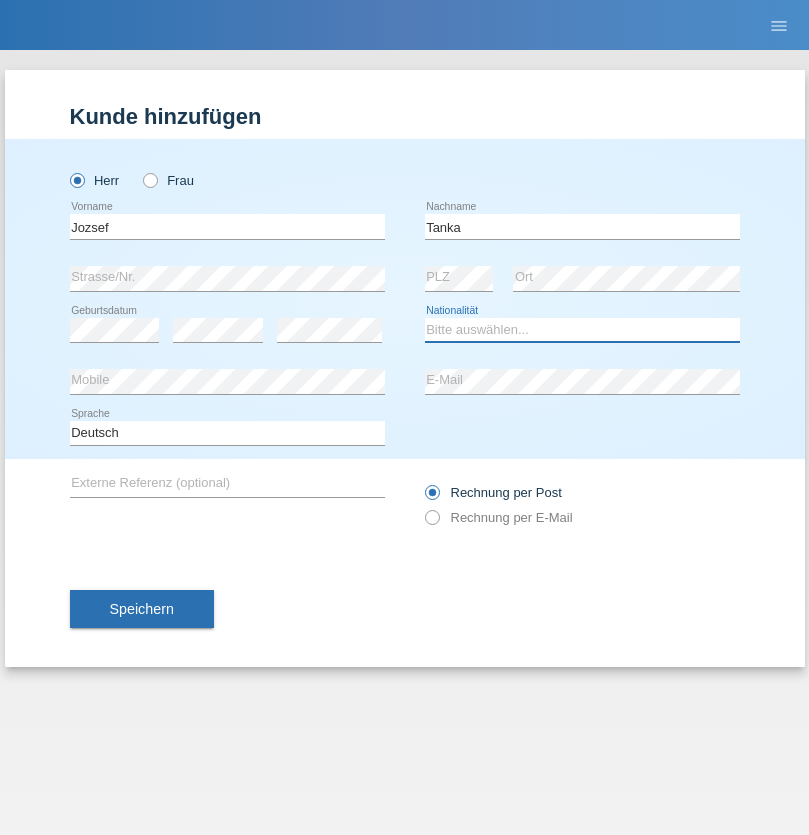 select on "HU" 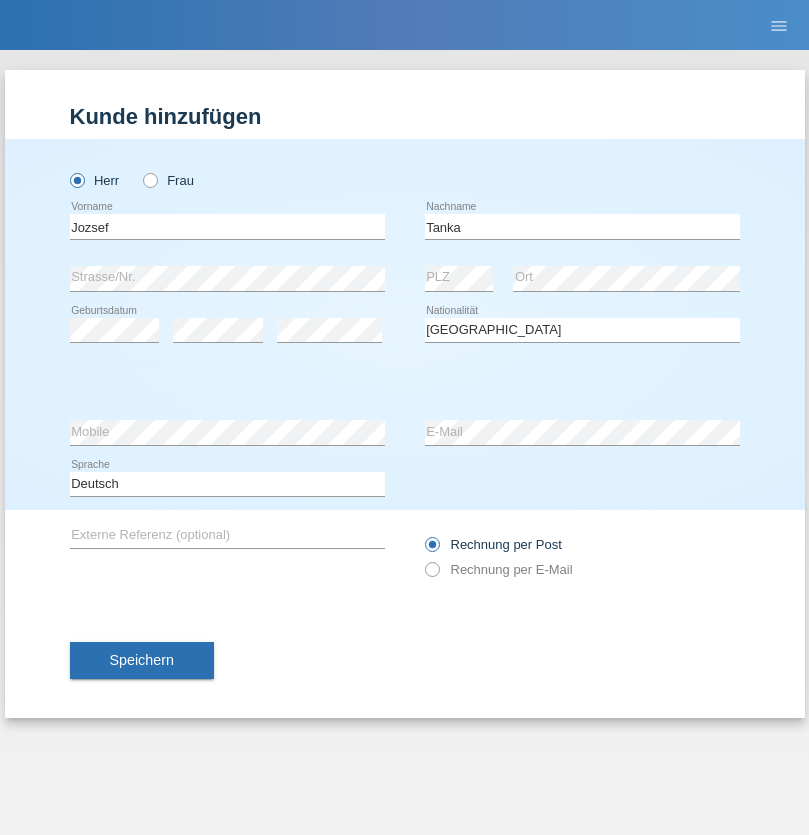 select on "C" 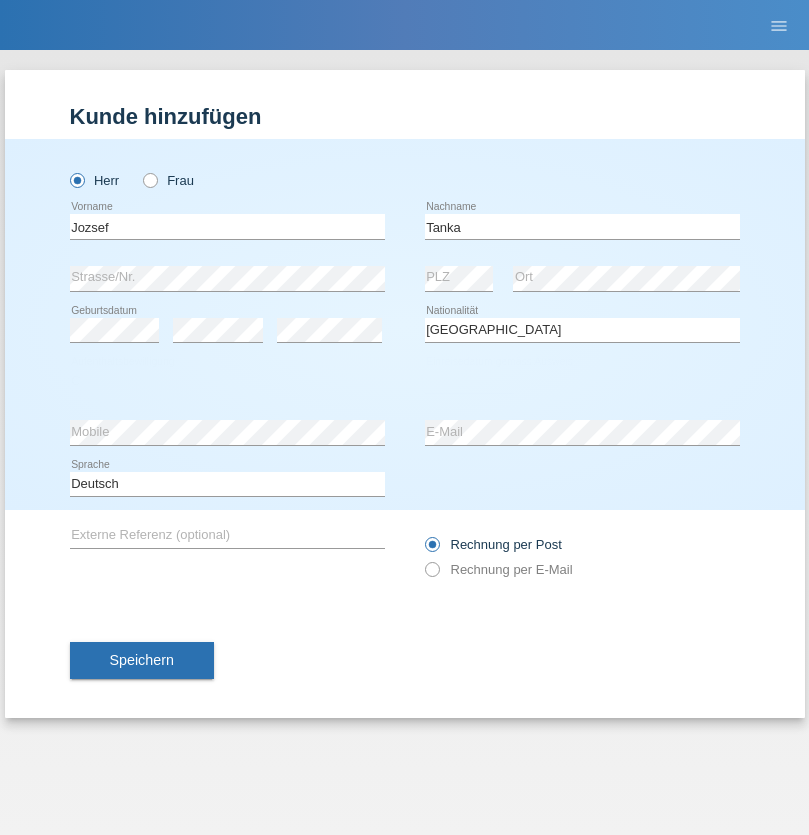 select on "17" 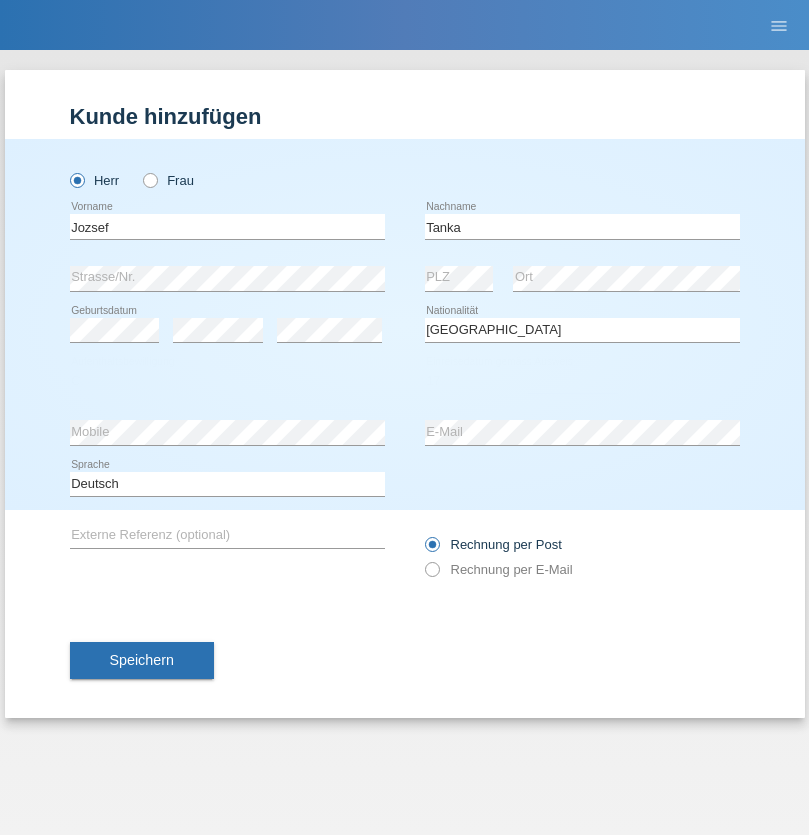 select on "03" 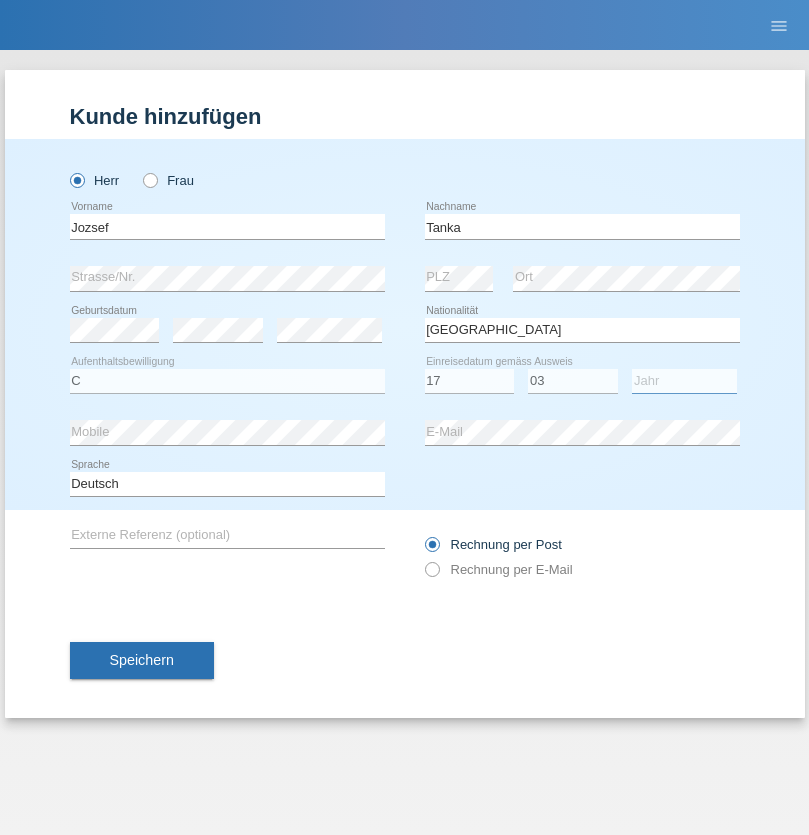 select on "2010" 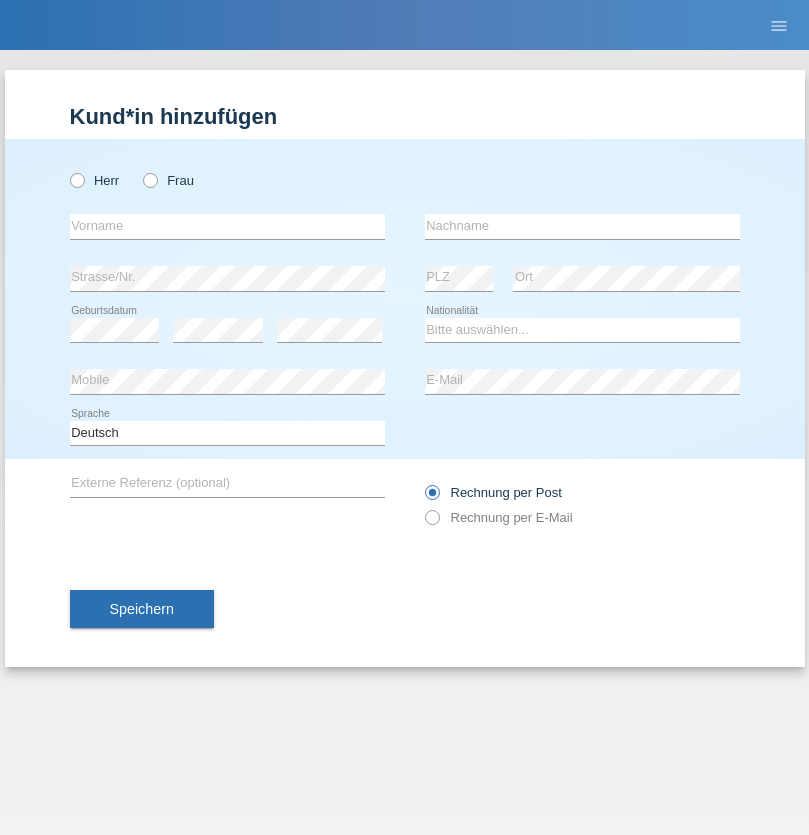 scroll, scrollTop: 0, scrollLeft: 0, axis: both 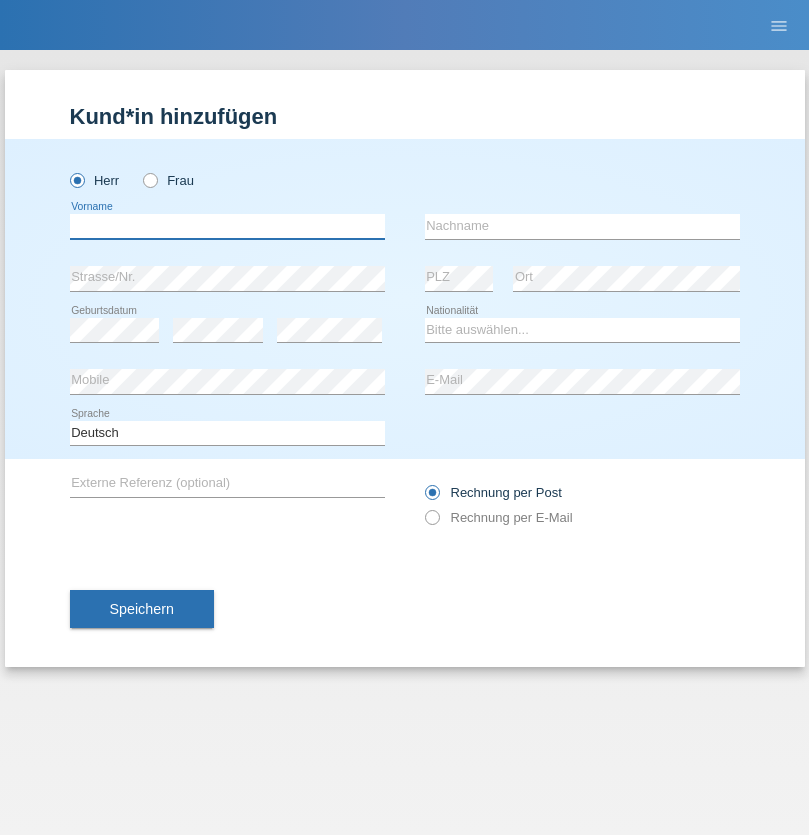 click at bounding box center (227, 226) 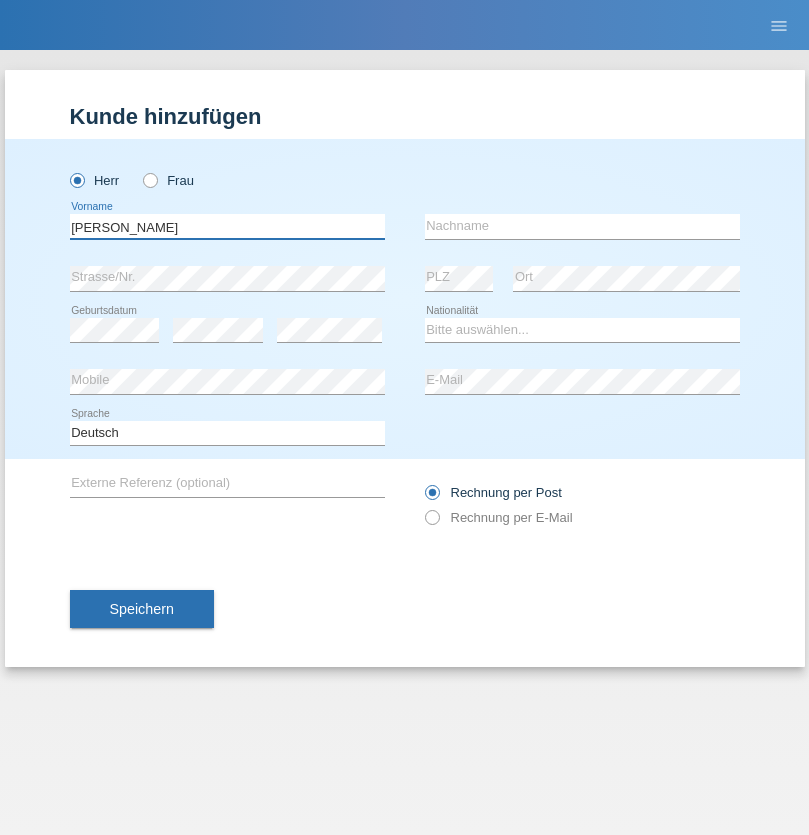 type on "Shir Ahmad" 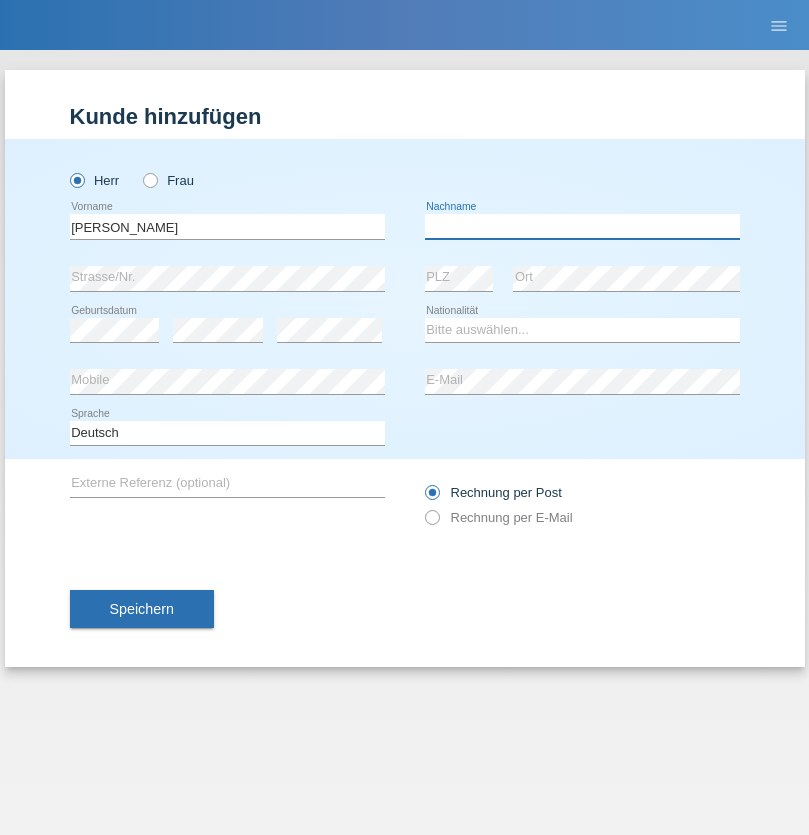 click at bounding box center (582, 226) 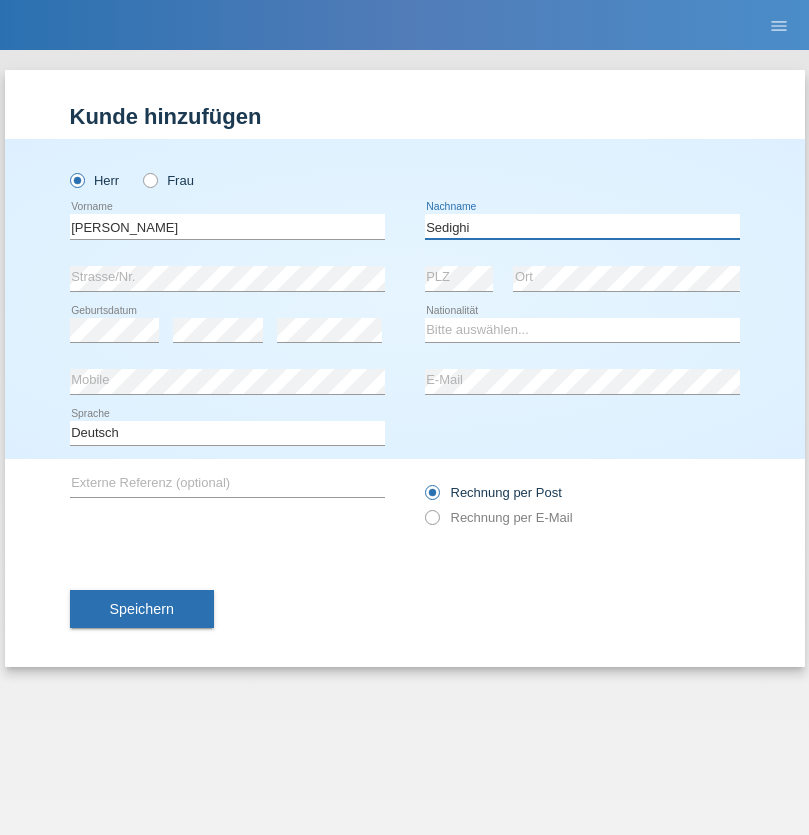 type on "Sedighi" 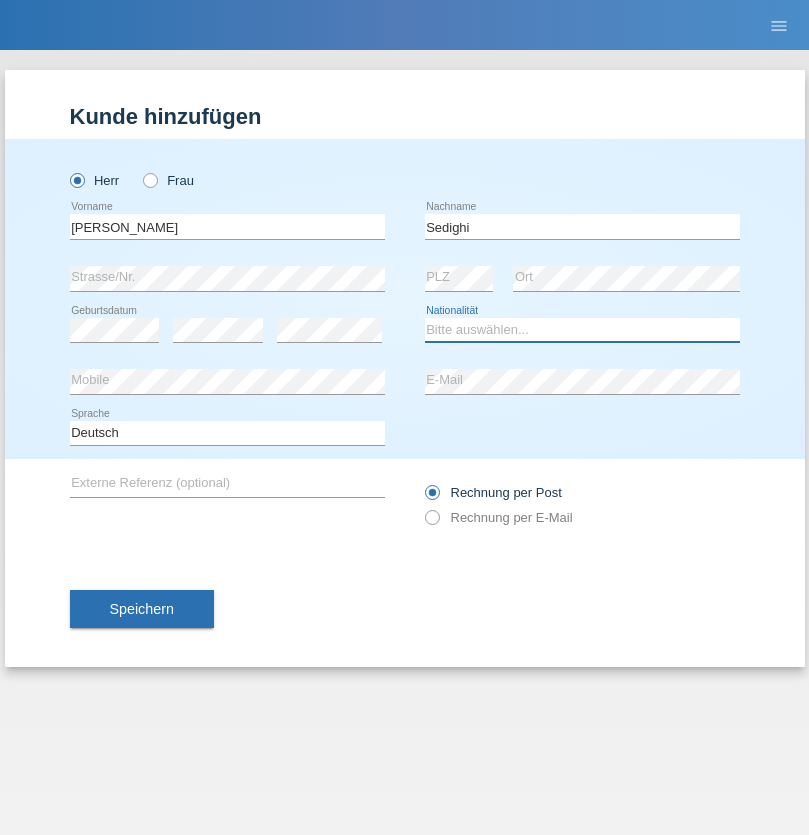 select on "AF" 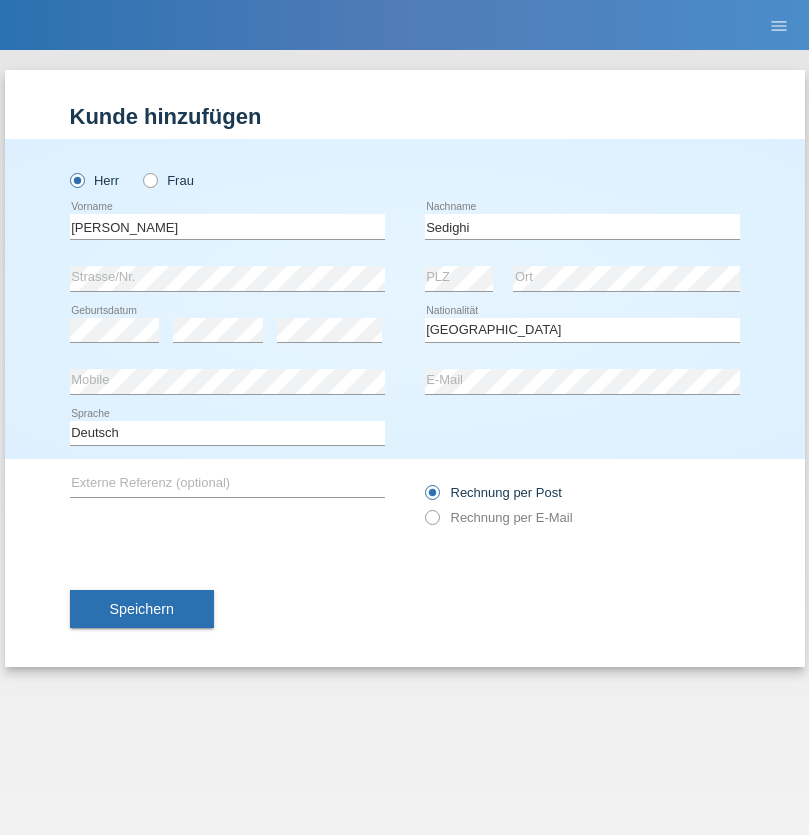 select on "C" 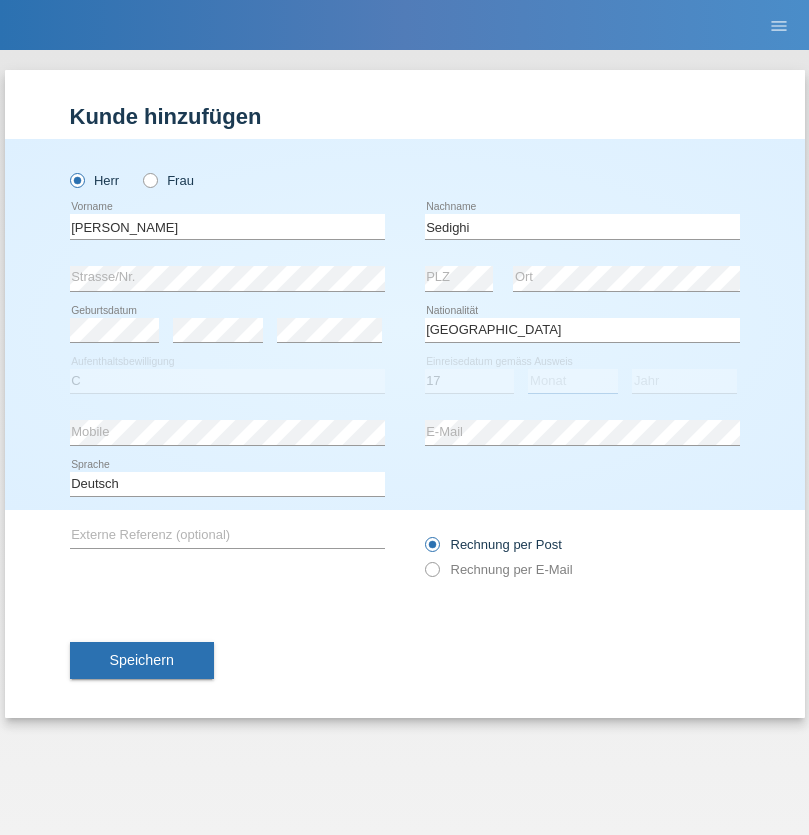select on "10" 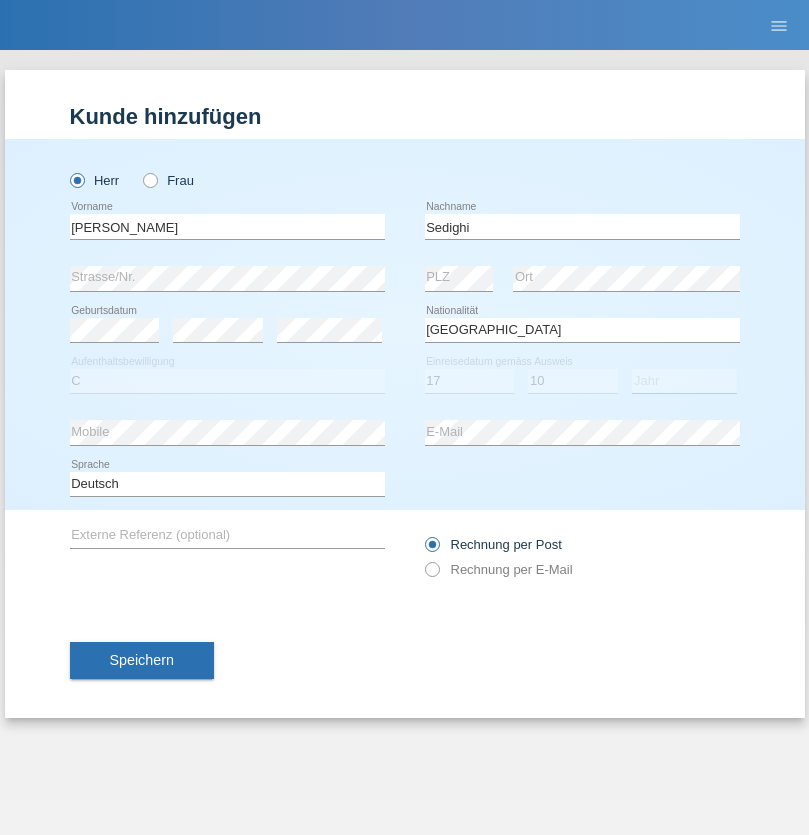 select on "2015" 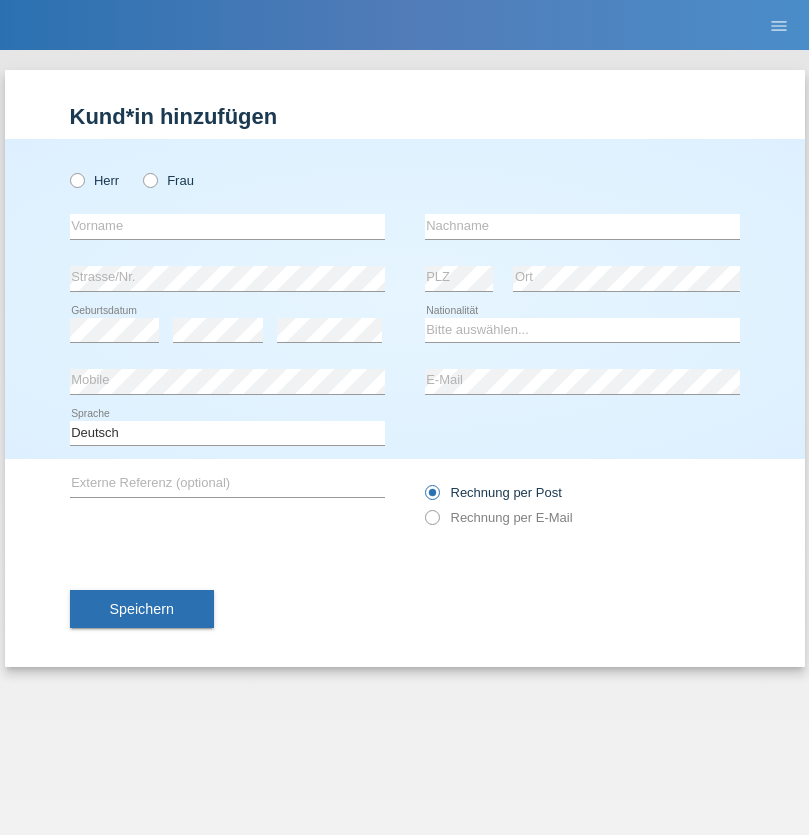 scroll, scrollTop: 0, scrollLeft: 0, axis: both 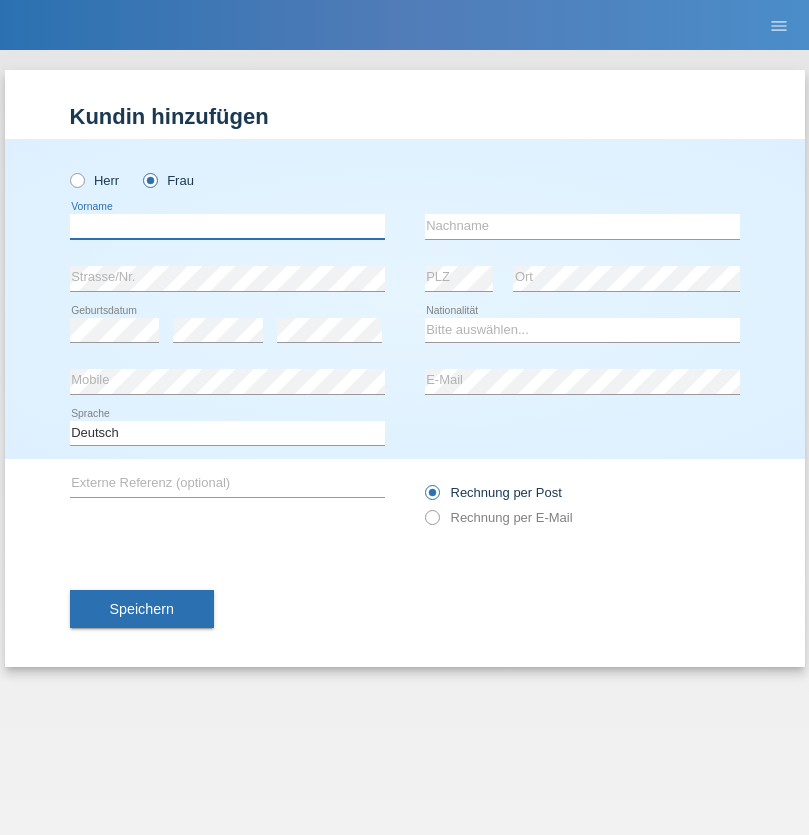 click at bounding box center [227, 226] 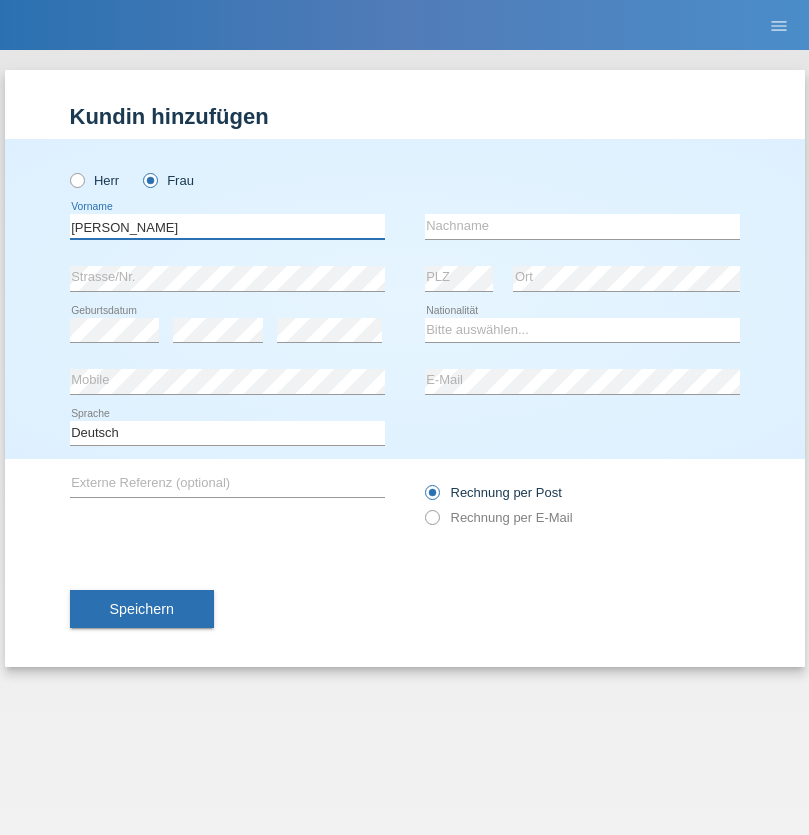 type on "Nelly" 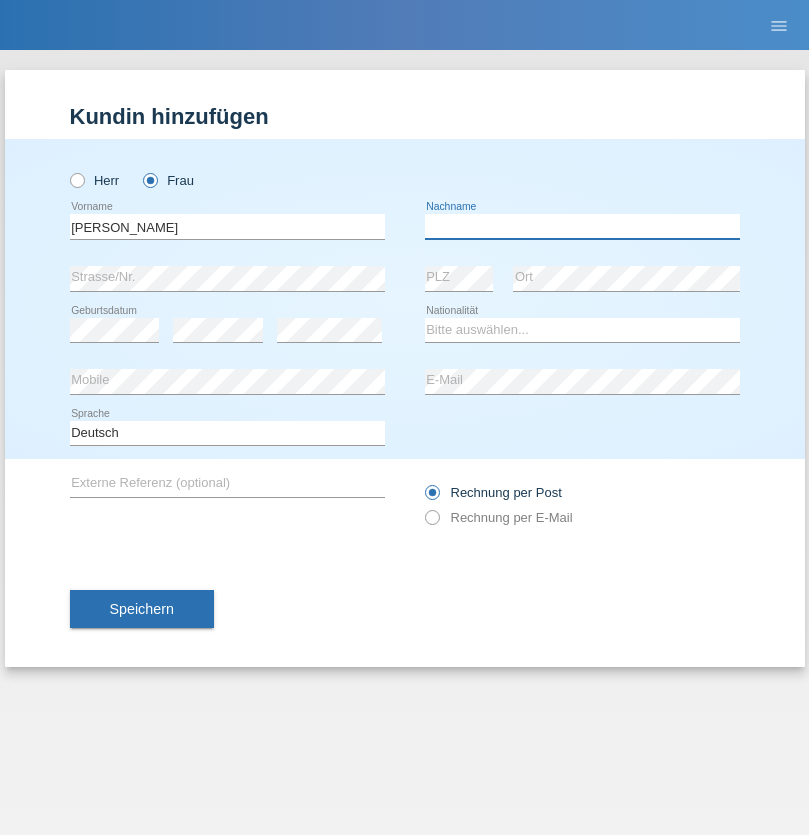 click at bounding box center (582, 226) 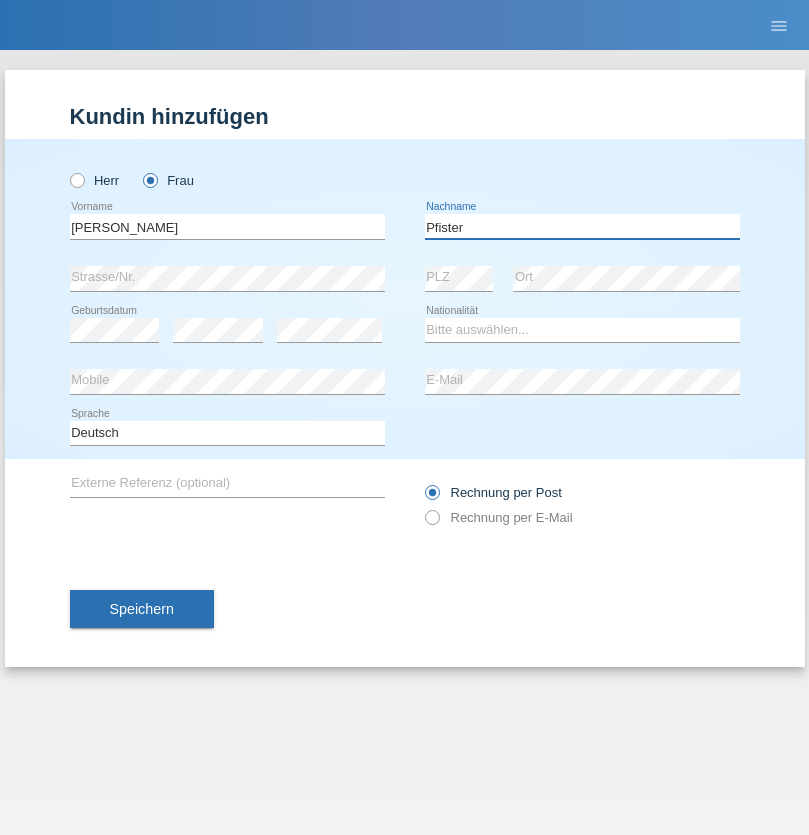 type on "Pfister" 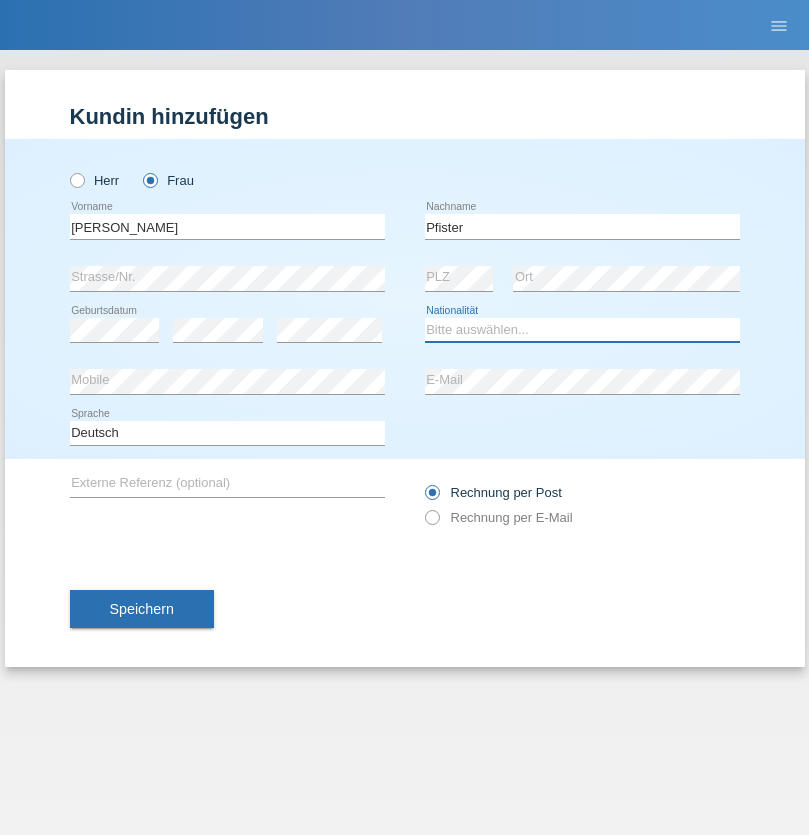 select on "FR" 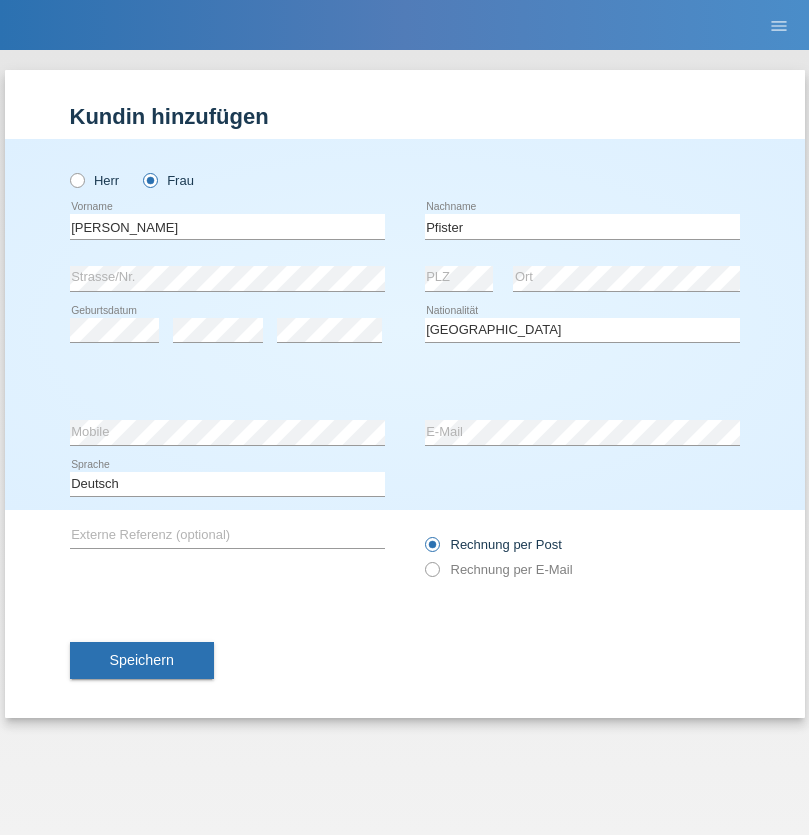 select on "C" 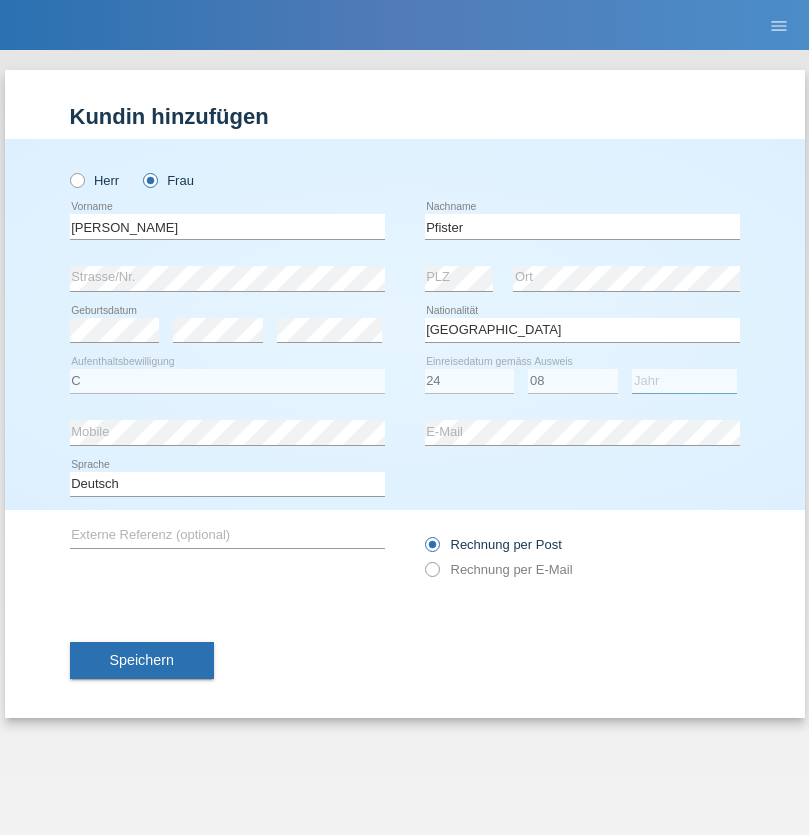 select on "2009" 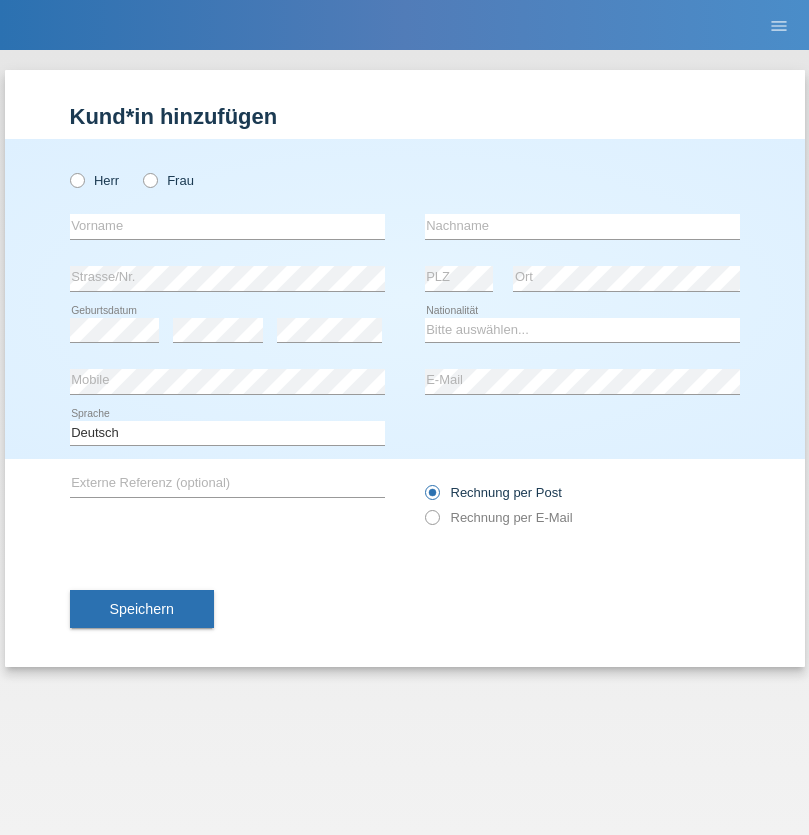 scroll, scrollTop: 0, scrollLeft: 0, axis: both 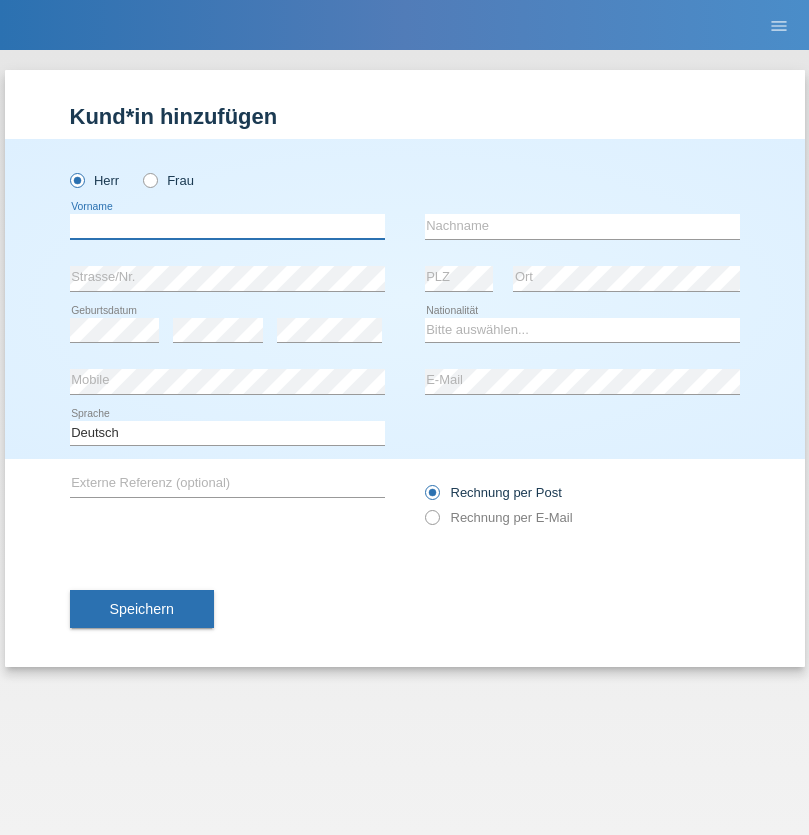 click at bounding box center (227, 226) 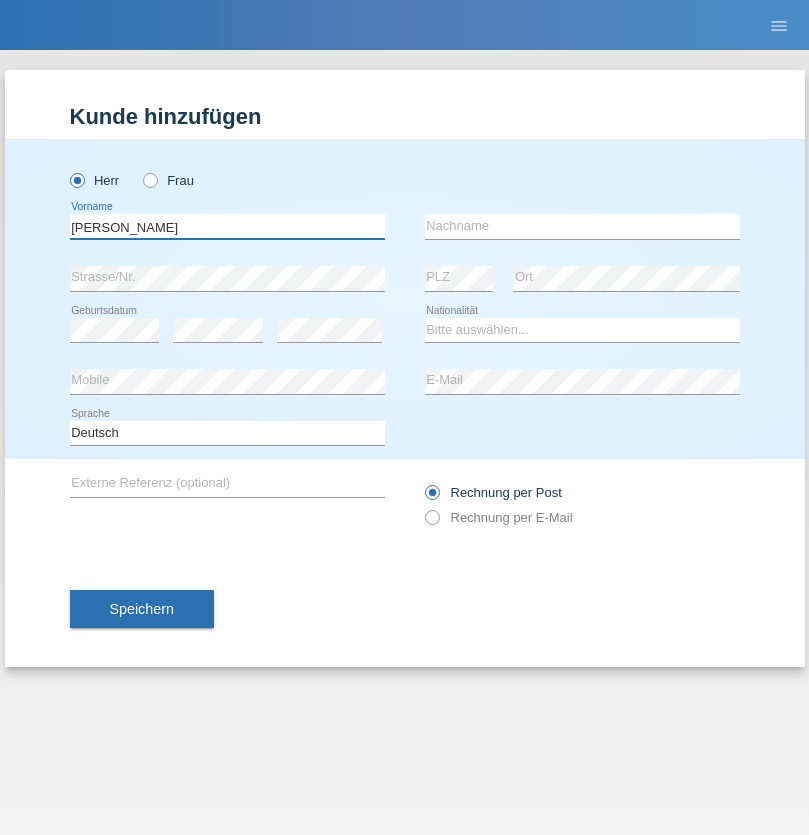 type on "Khbru François" 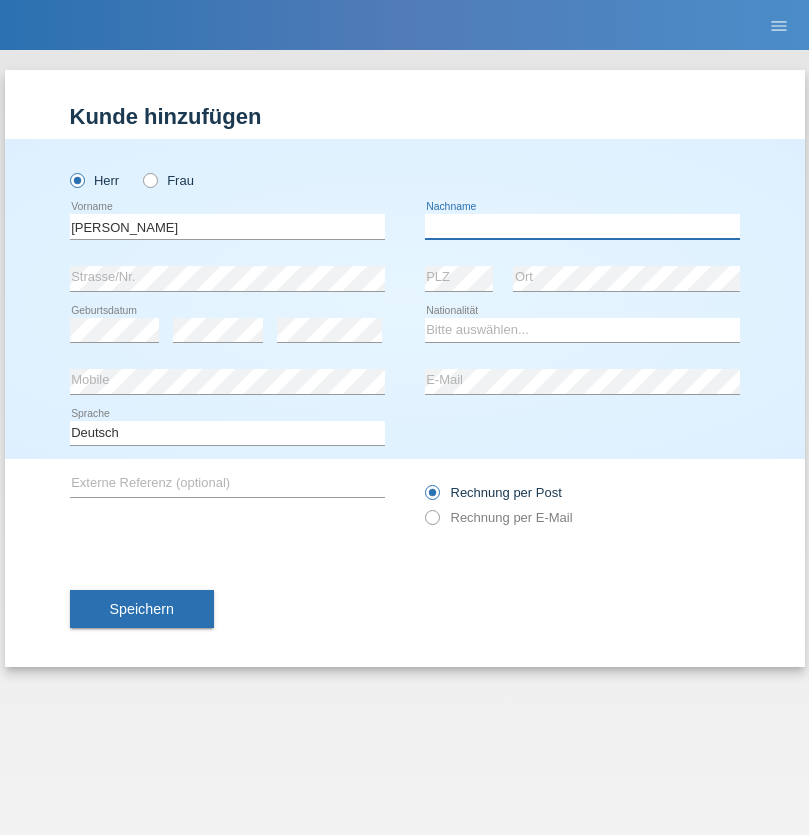 click at bounding box center (582, 226) 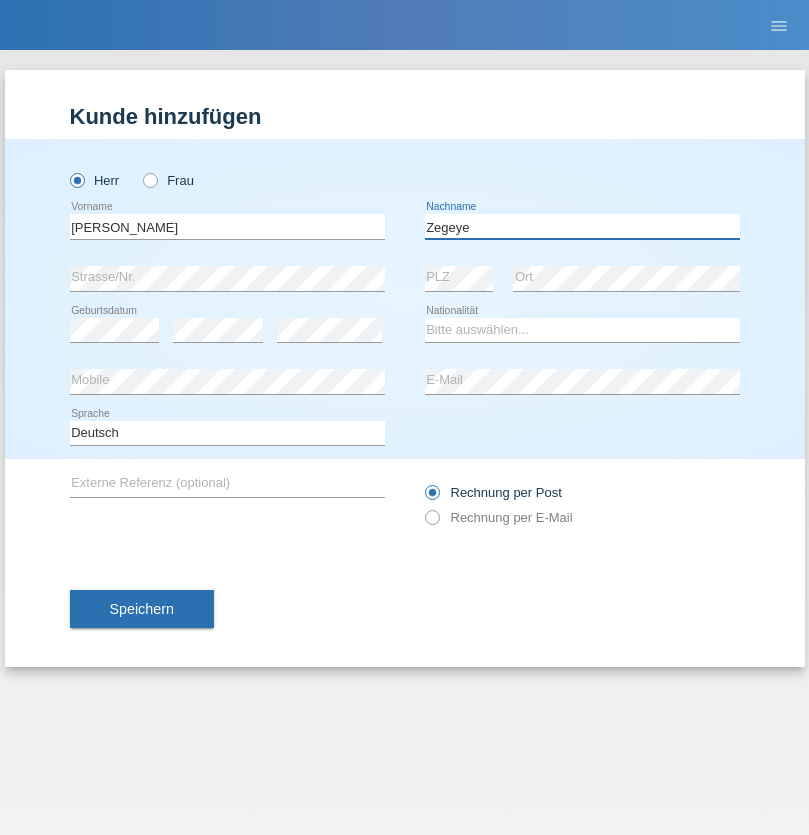 type on "Zegeye" 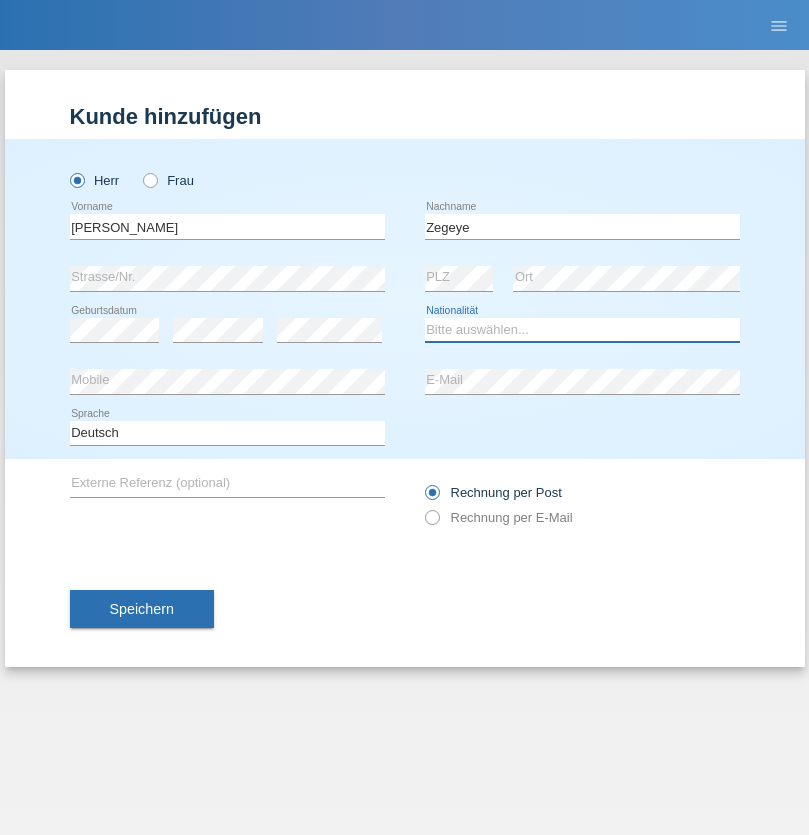 select on "CH" 